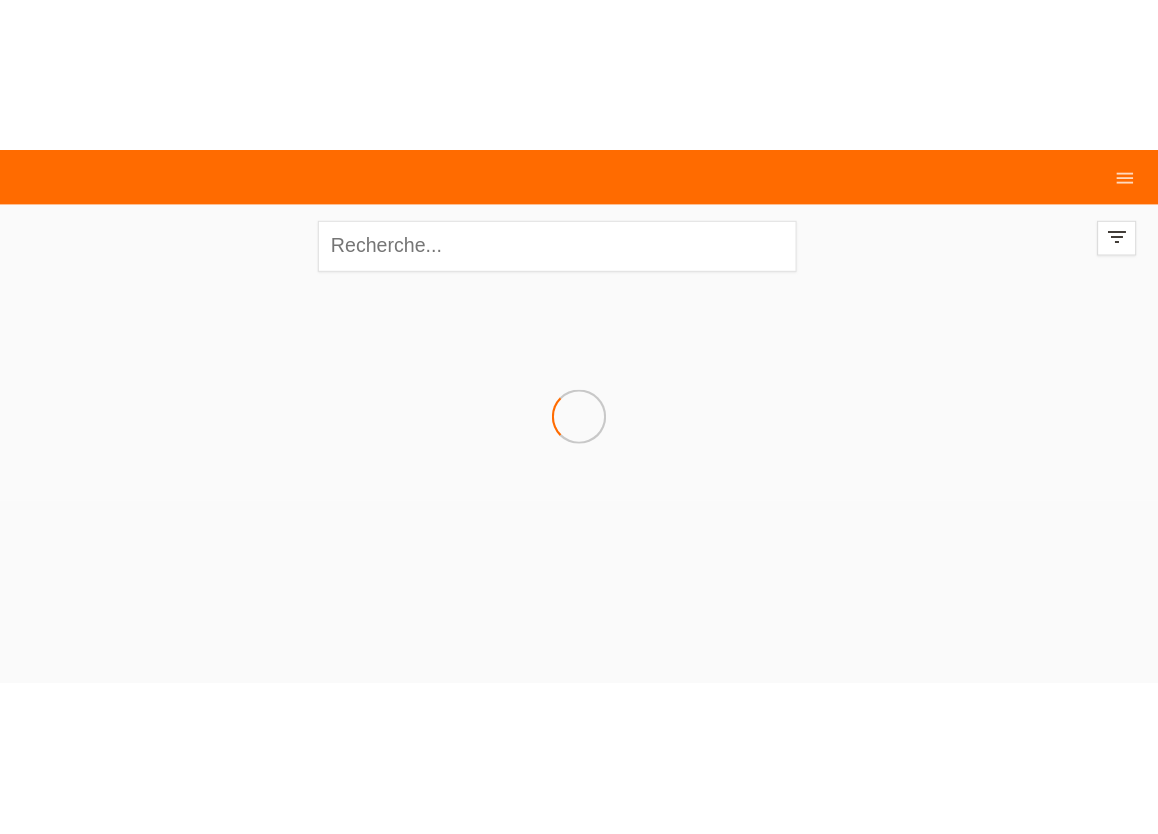 scroll, scrollTop: 0, scrollLeft: 0, axis: both 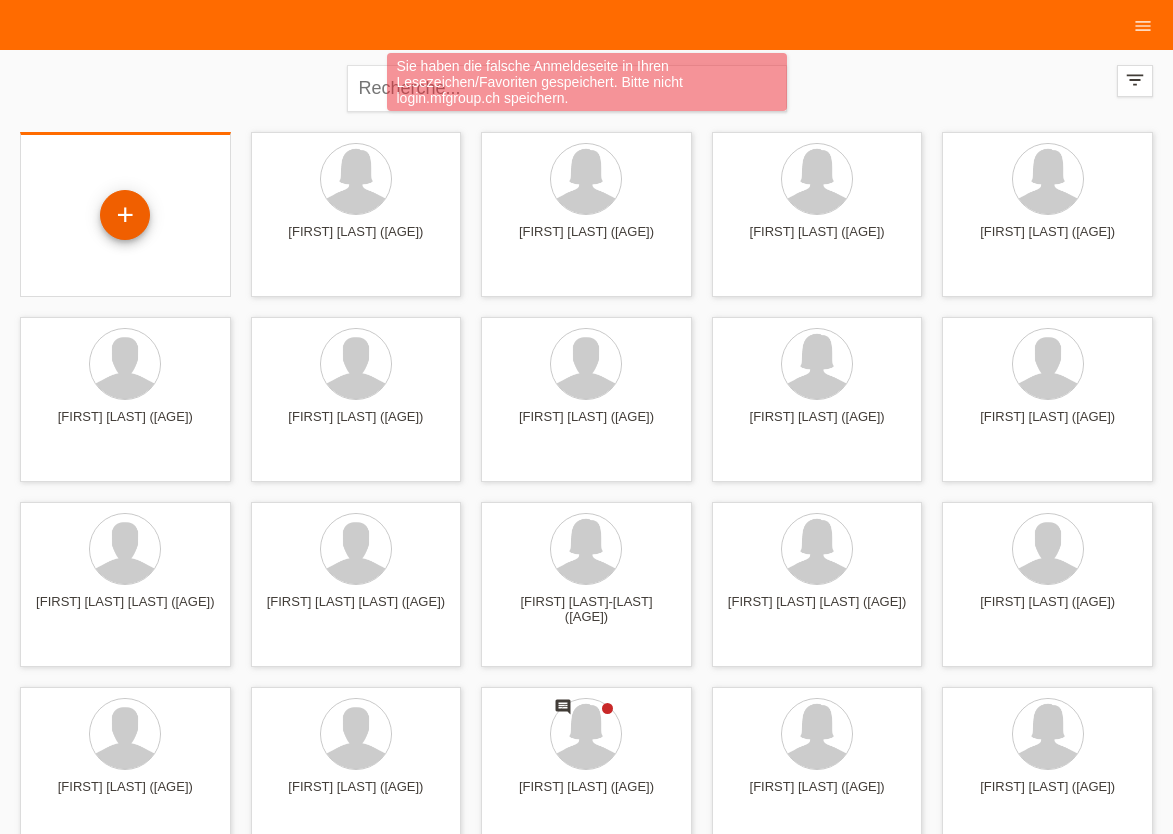 click on "+" at bounding box center [125, 215] 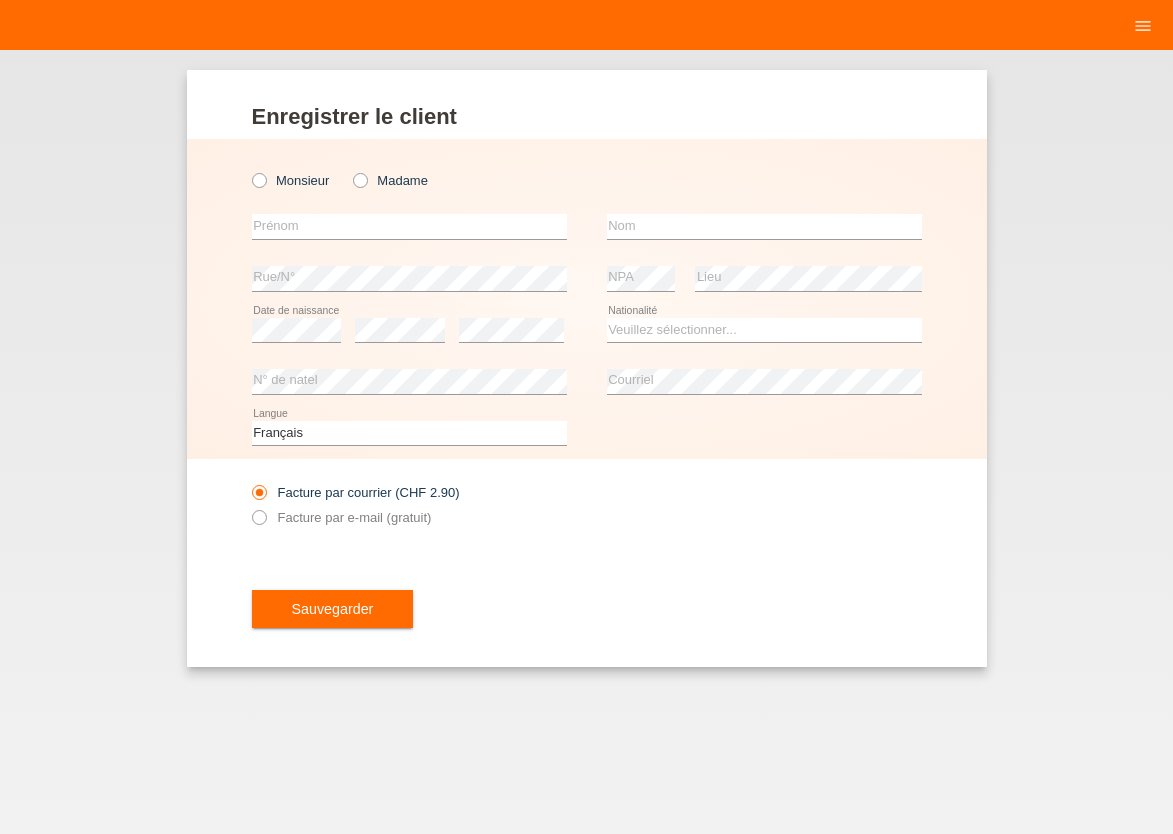 scroll, scrollTop: 0, scrollLeft: 0, axis: both 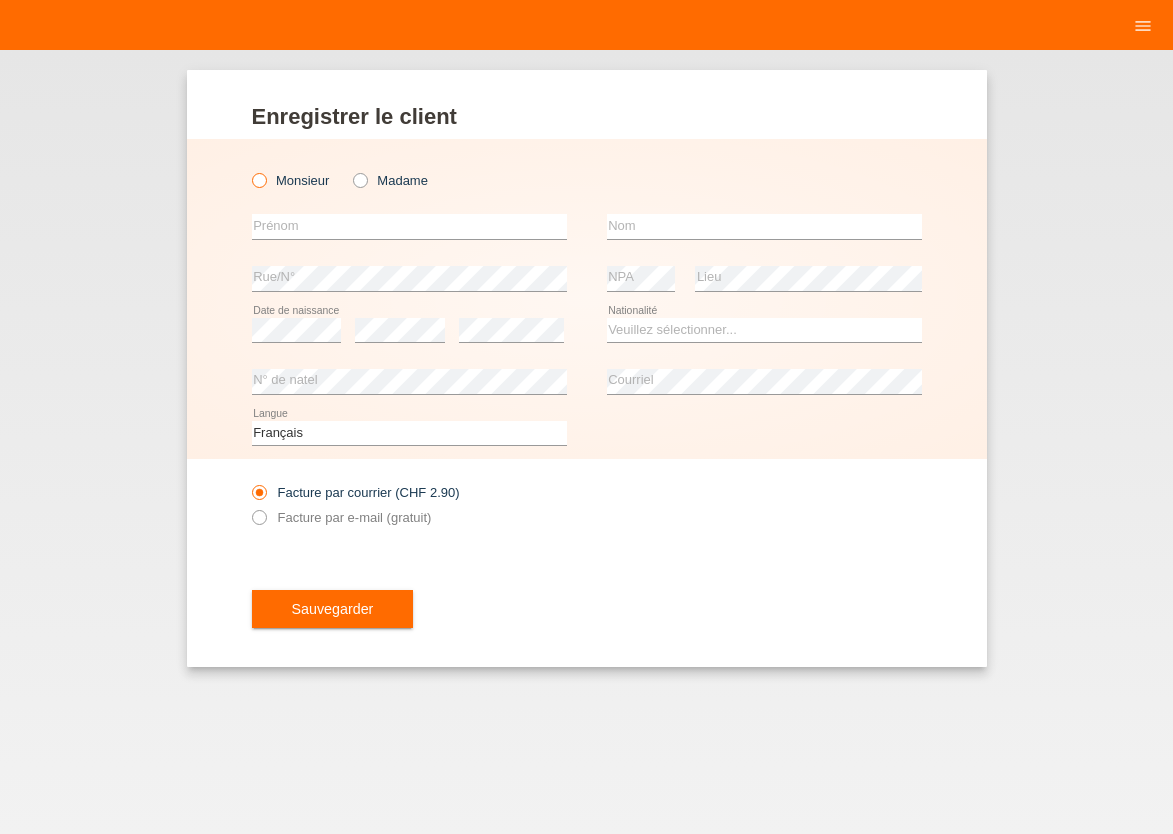 click on "Monsieur" at bounding box center [291, 180] 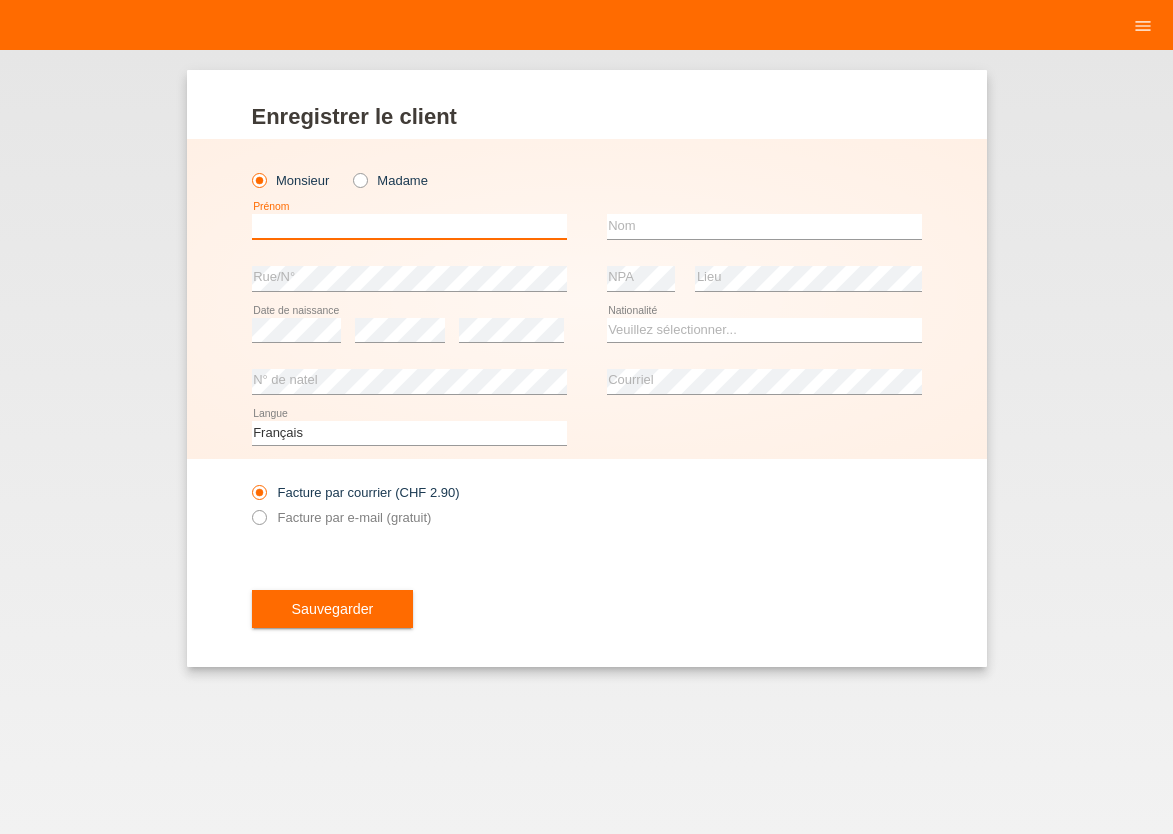 click at bounding box center [409, 226] 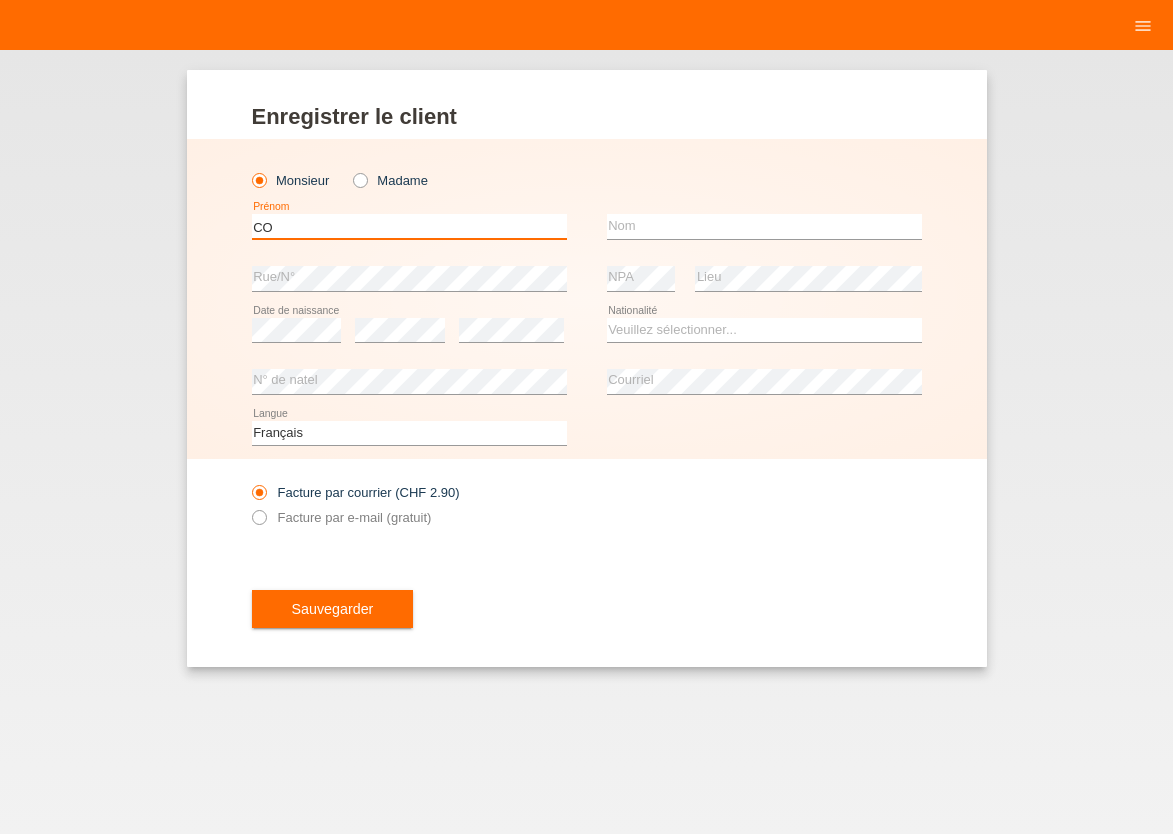 type on "C" 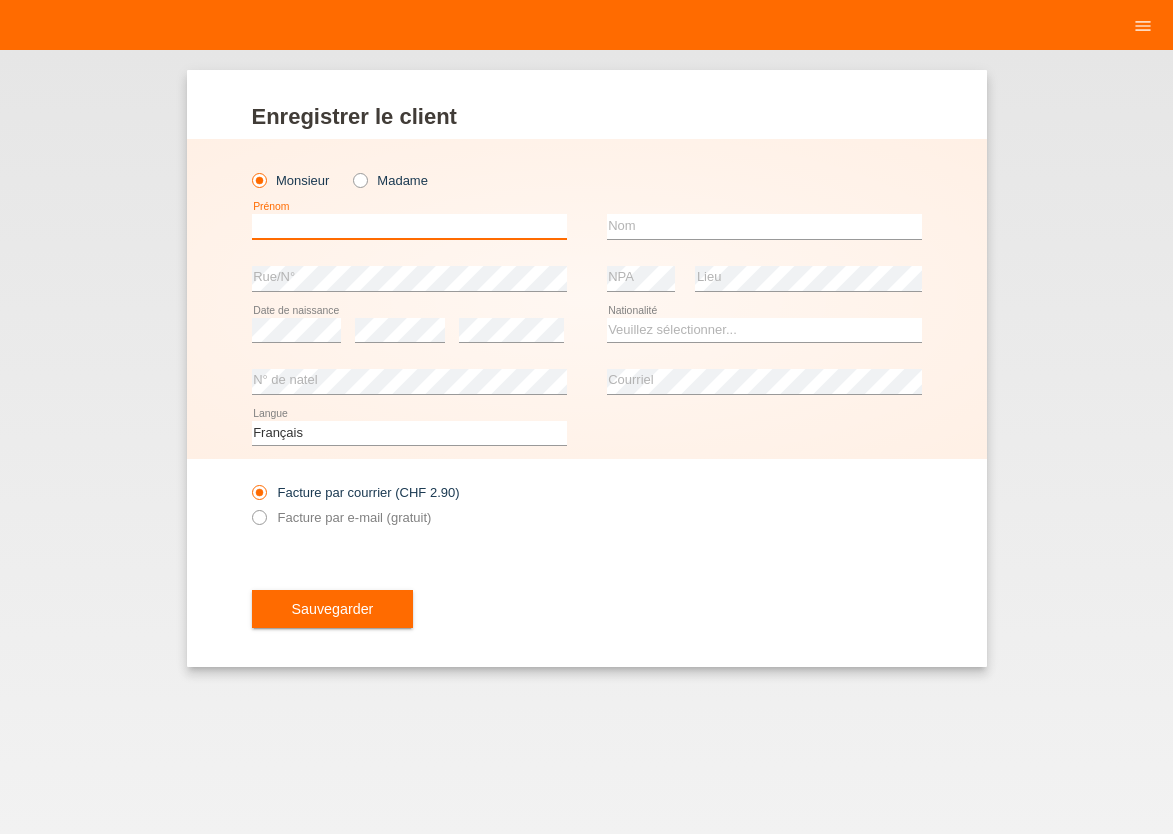 type on "D" 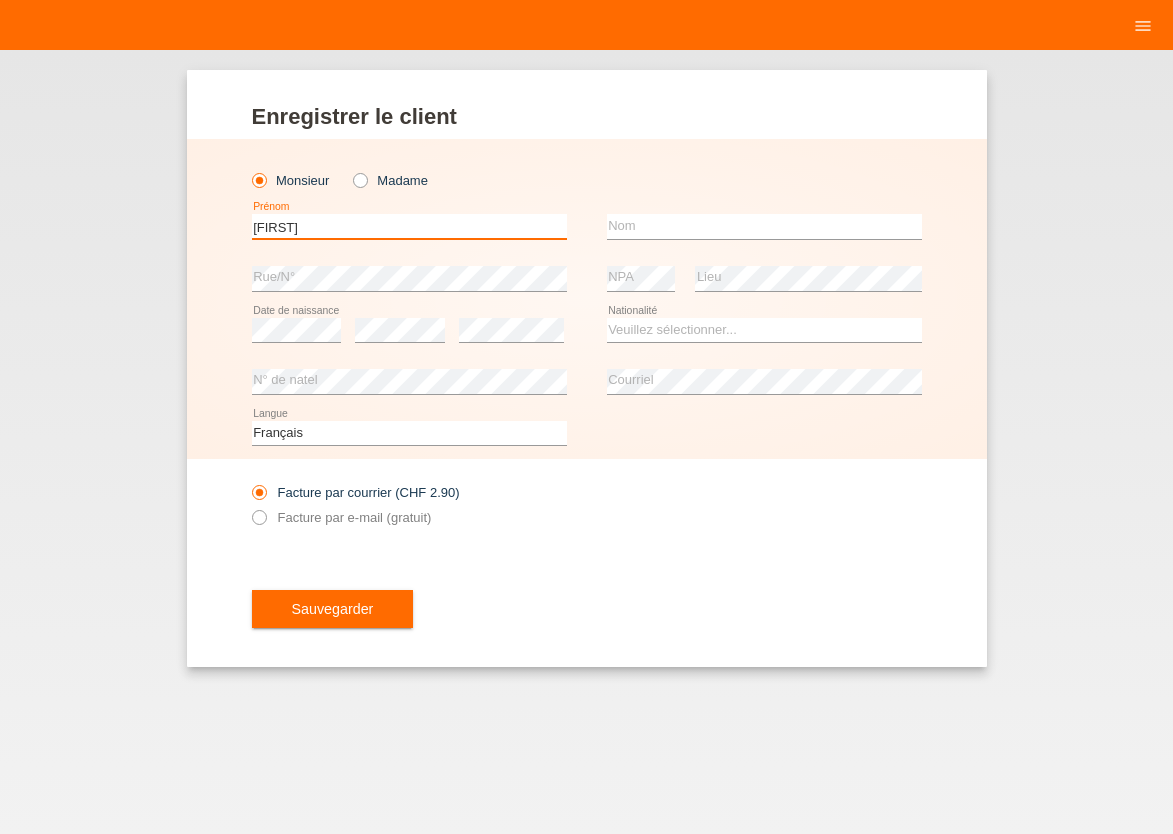 type on "[FIRST]" 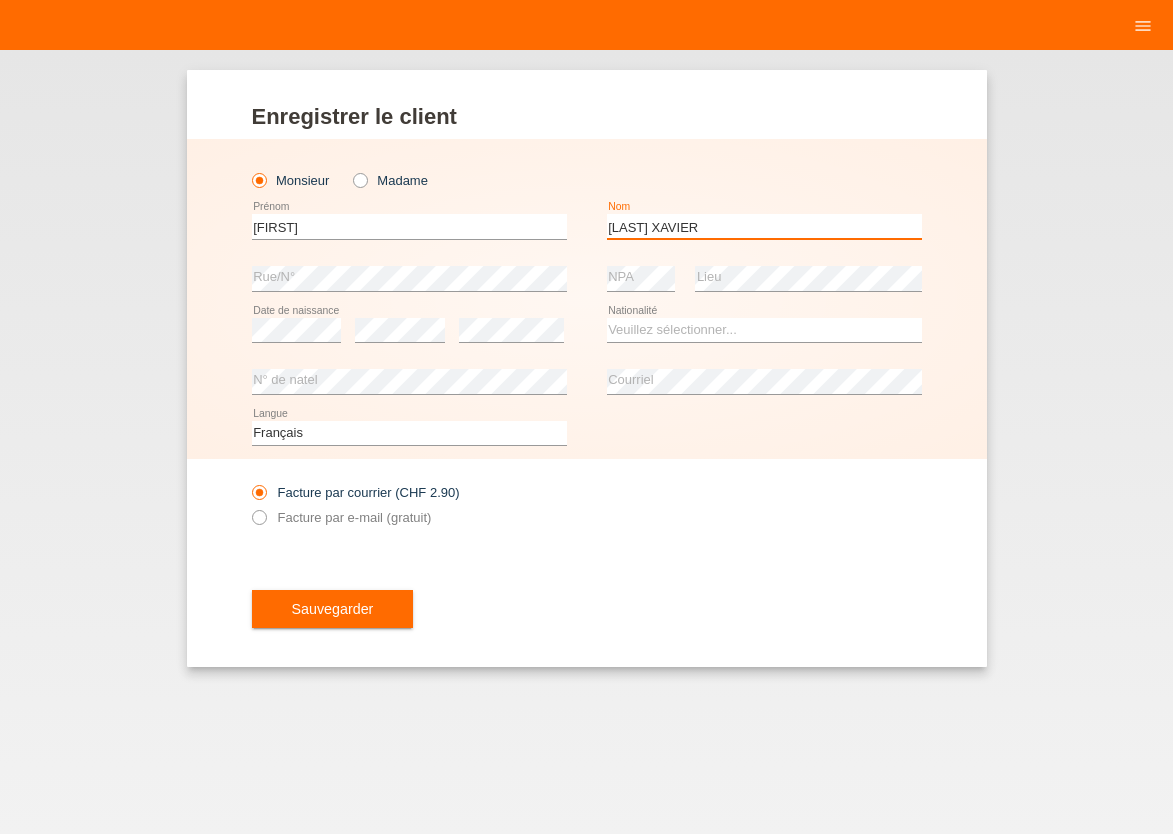 type on "[LAST] [LAST]" 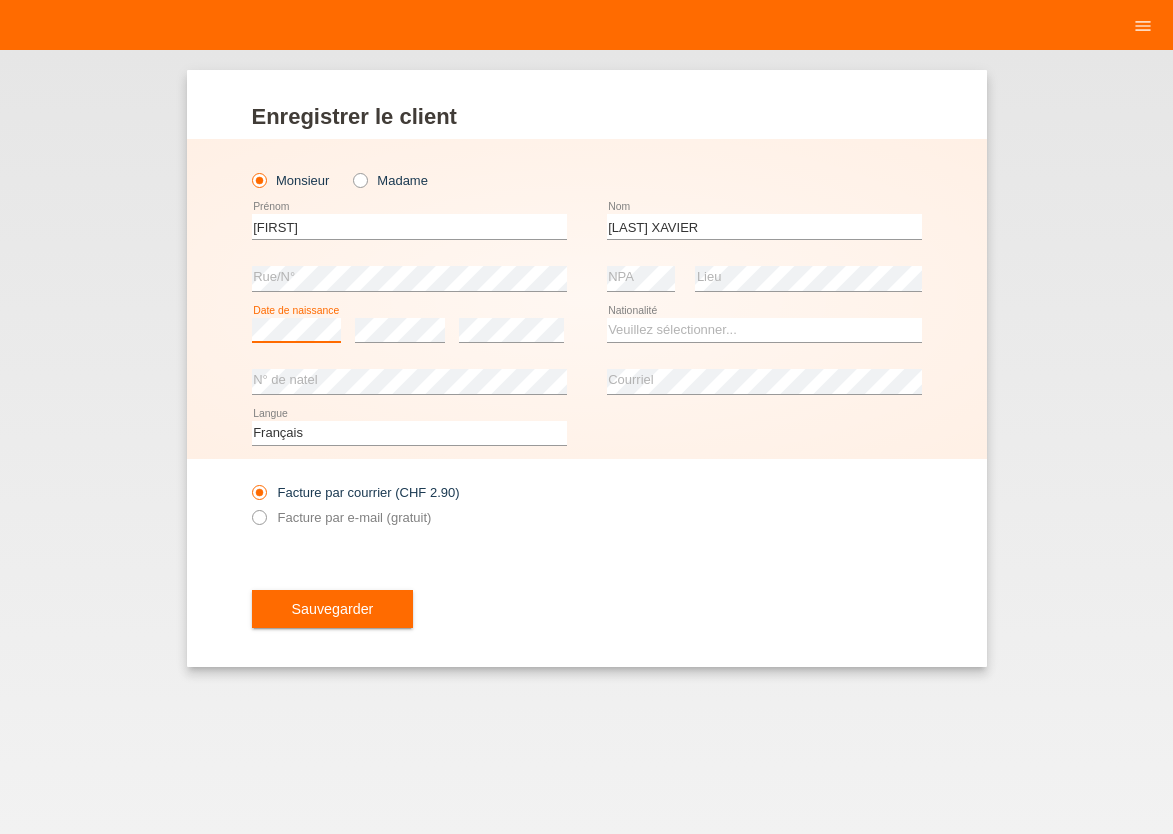scroll, scrollTop: 0, scrollLeft: 0, axis: both 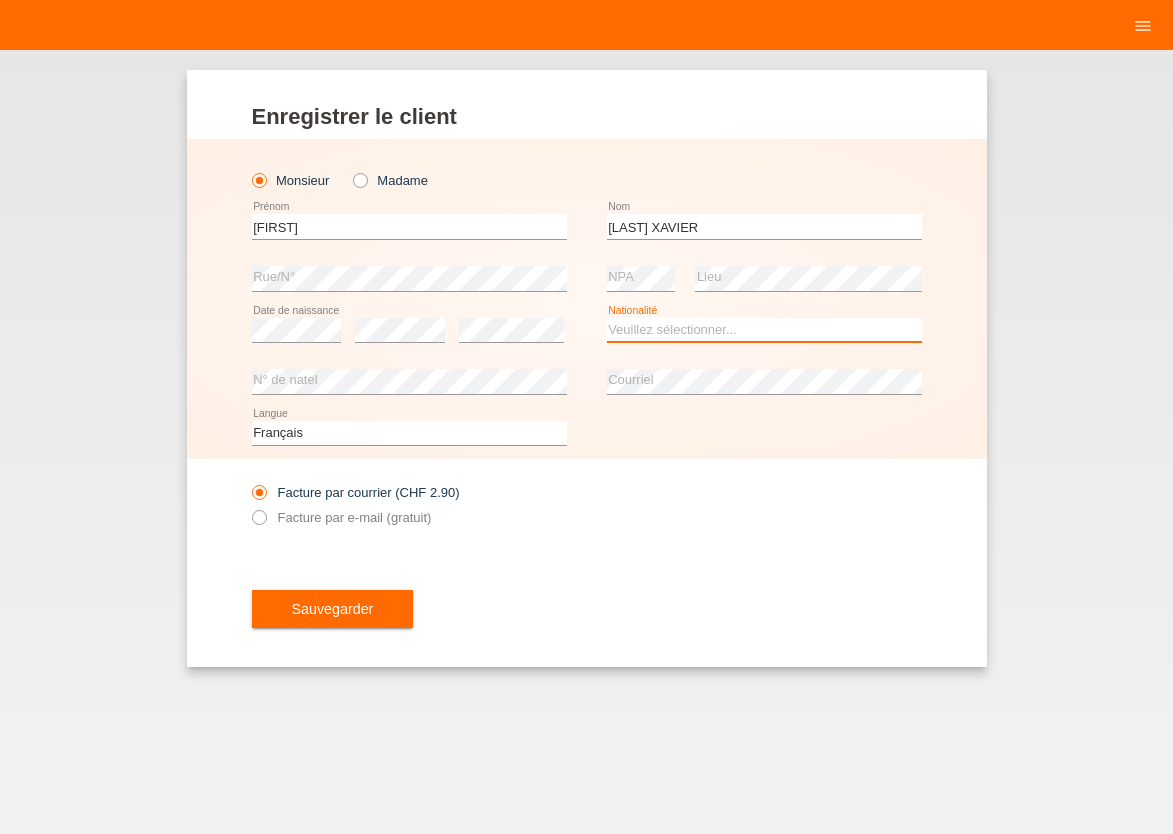 click on "Veuillez sélectionner...
Suisse
Allemagne
Autriche
Liechtenstein
------------
Afghanistan
Afrique du Sud
Åland
Albanie
Algérie Allemagne Andorre Angola Anguilla Antarctique Antigua-et-Barbuda Argentine" at bounding box center (764, 330) 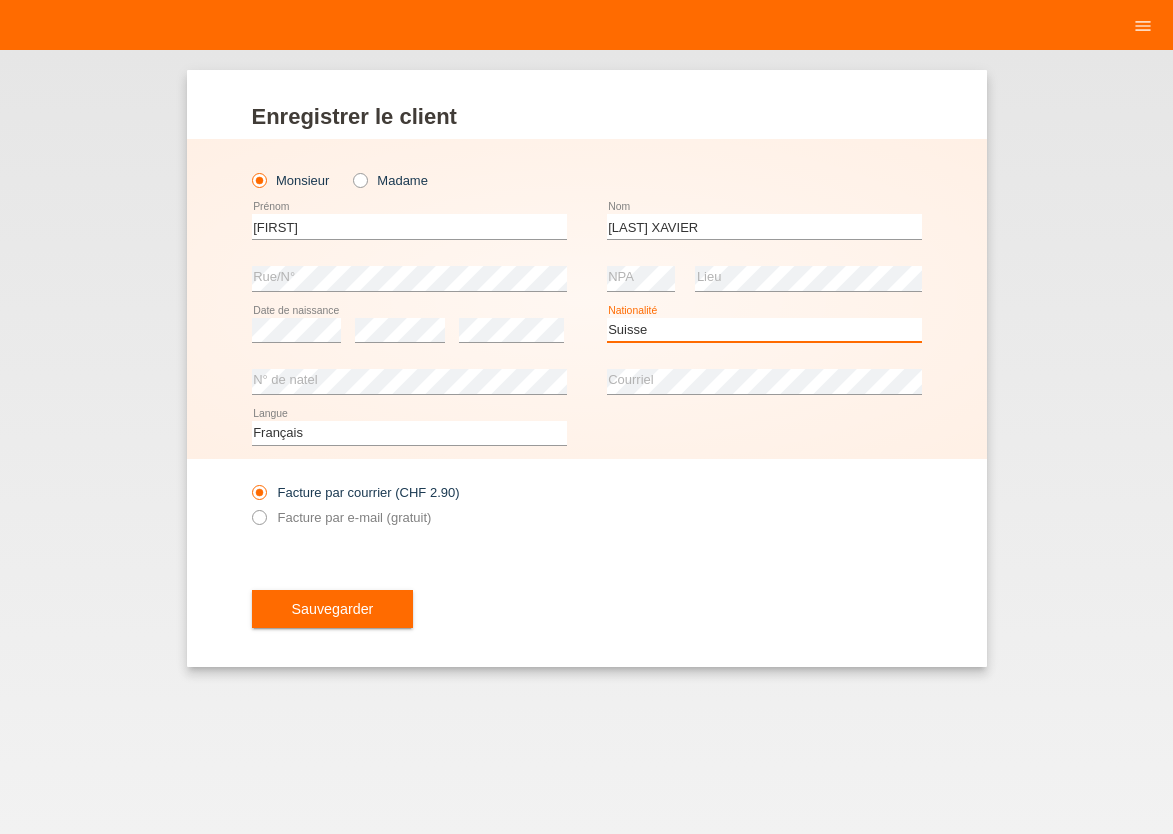 click on "Suisse" at bounding box center [0, 0] 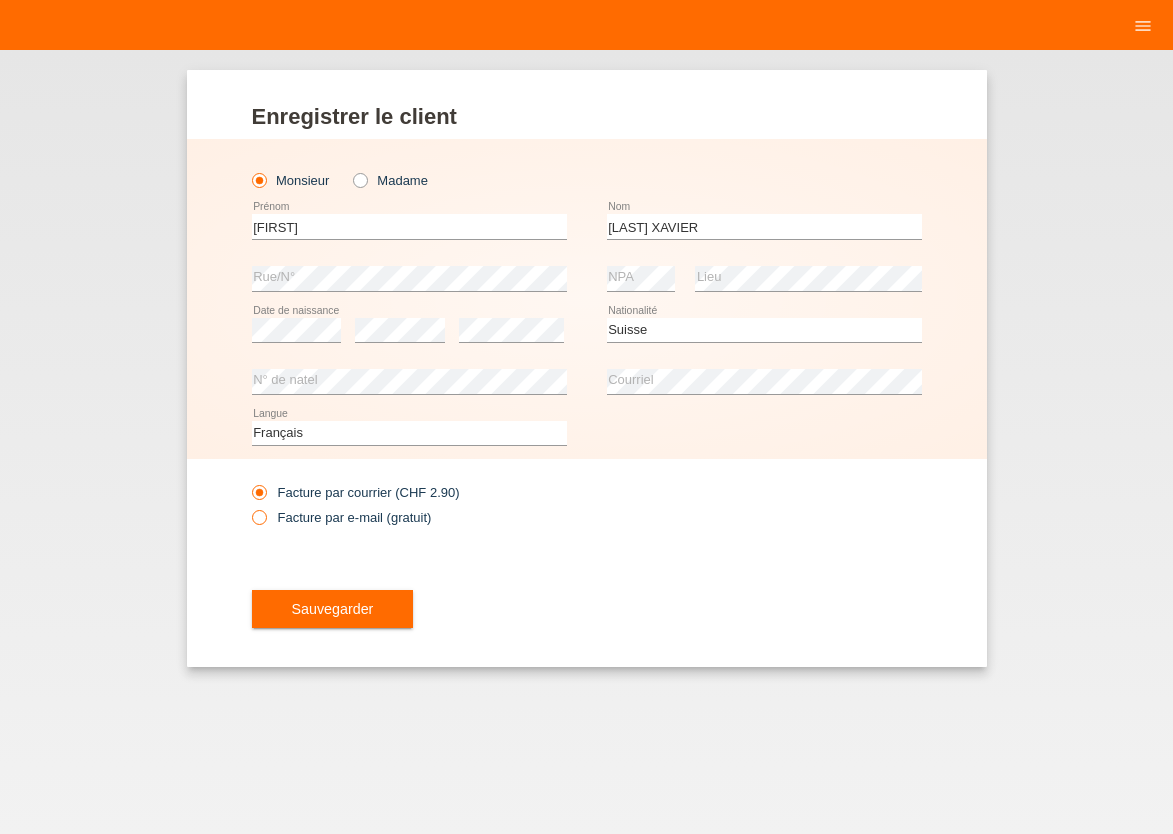 click at bounding box center [248, 507] 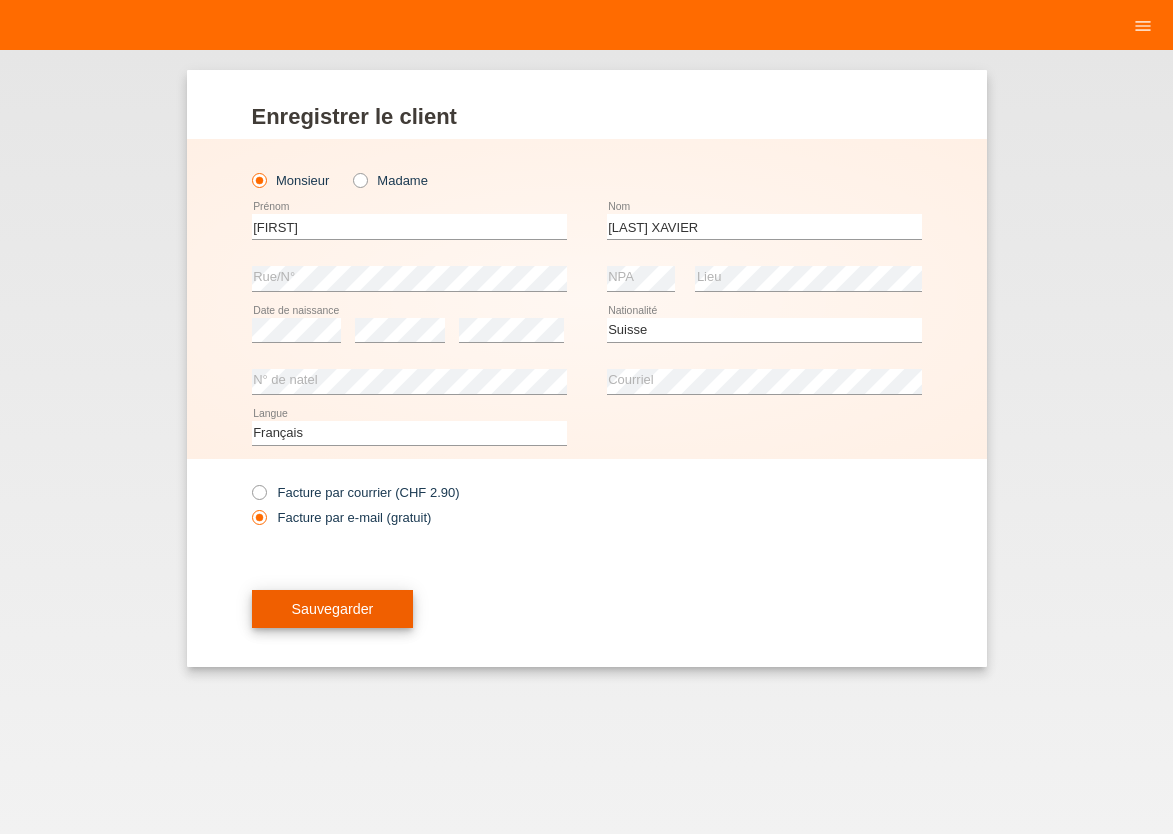 click on "Sauvegarder" at bounding box center [333, 609] 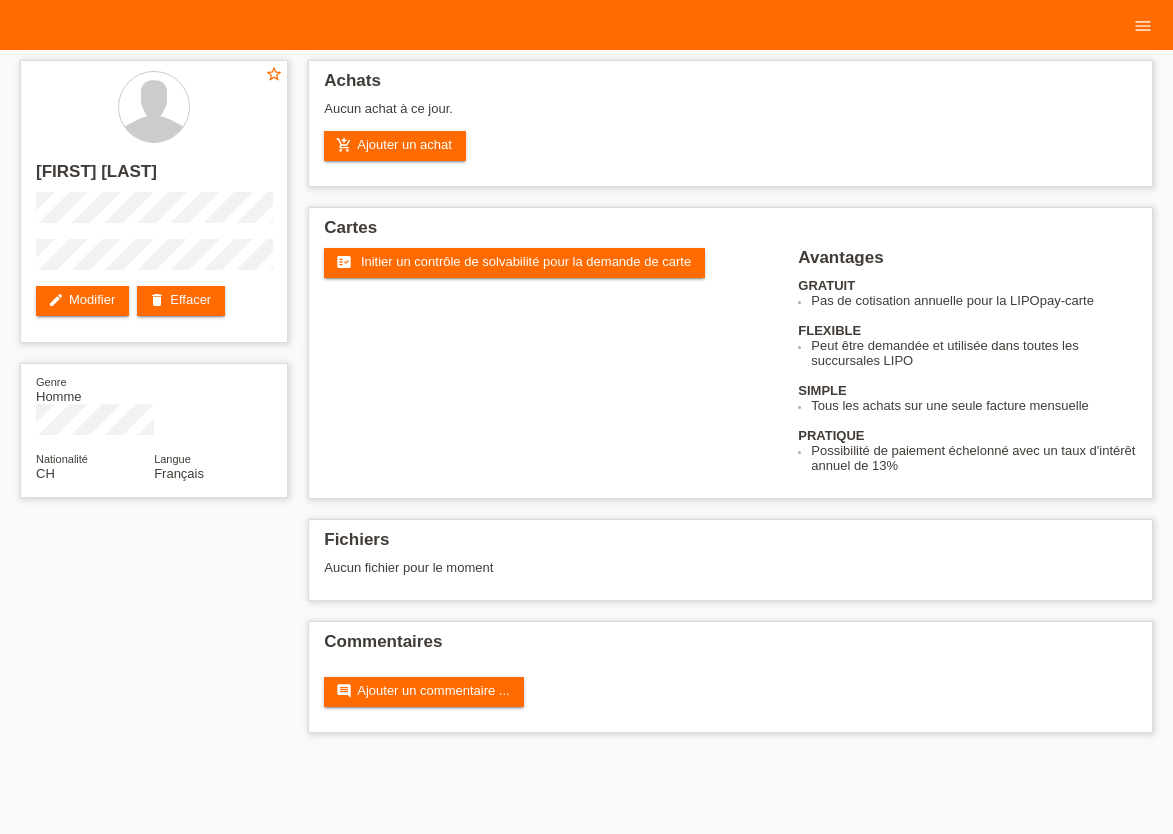 scroll, scrollTop: 0, scrollLeft: 0, axis: both 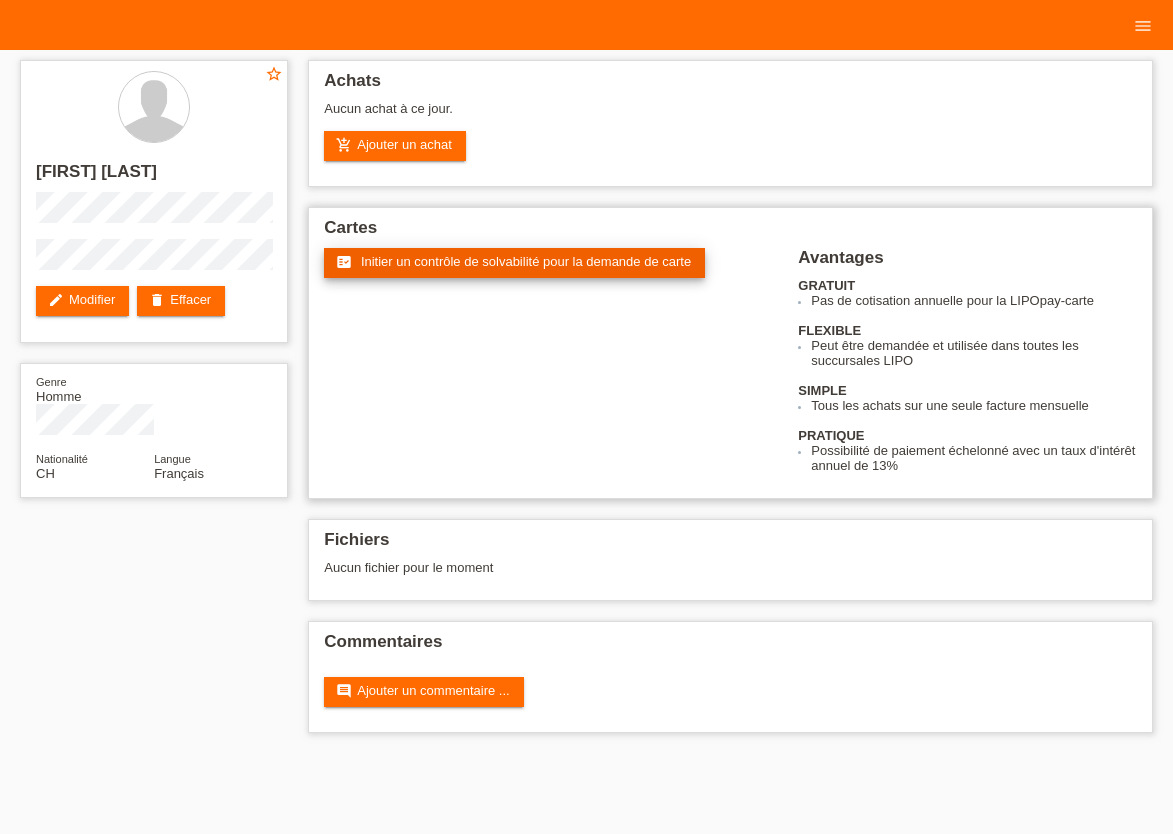 click on "Initier un contrôle de solvabilité pour la demande de carte" at bounding box center (526, 261) 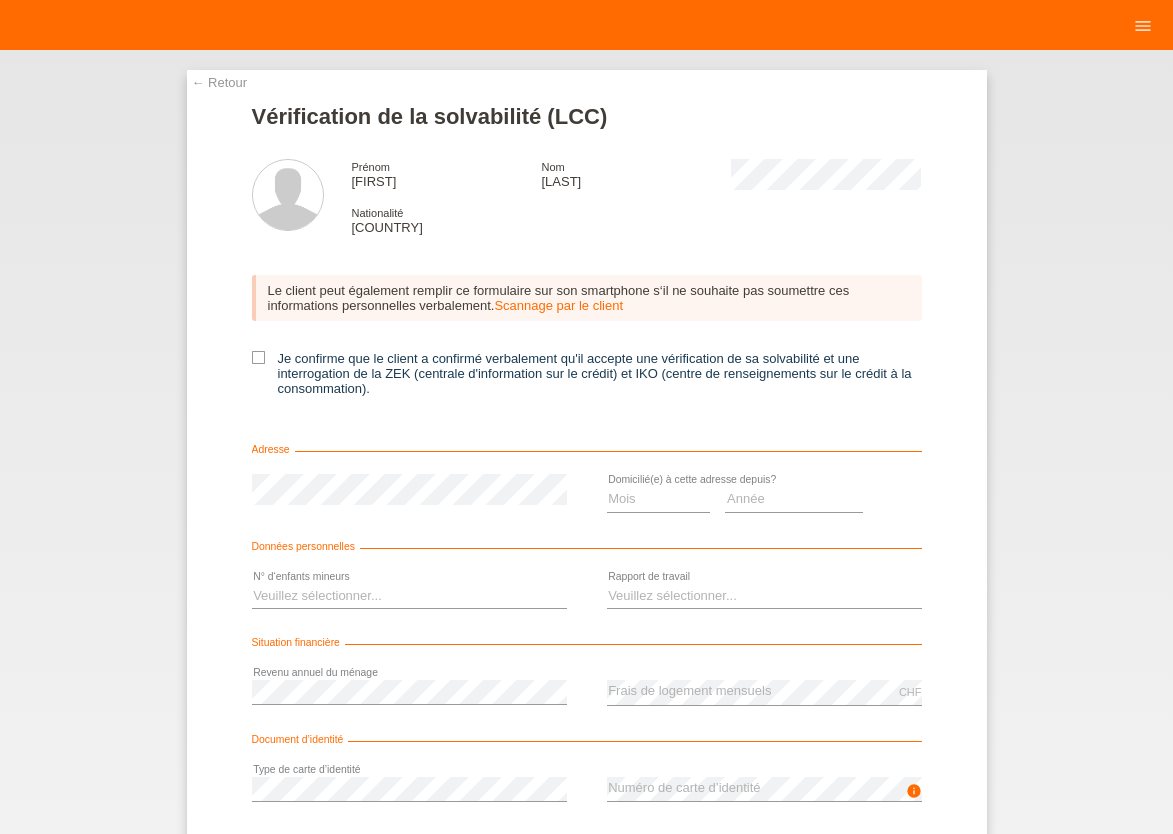 scroll, scrollTop: 0, scrollLeft: 0, axis: both 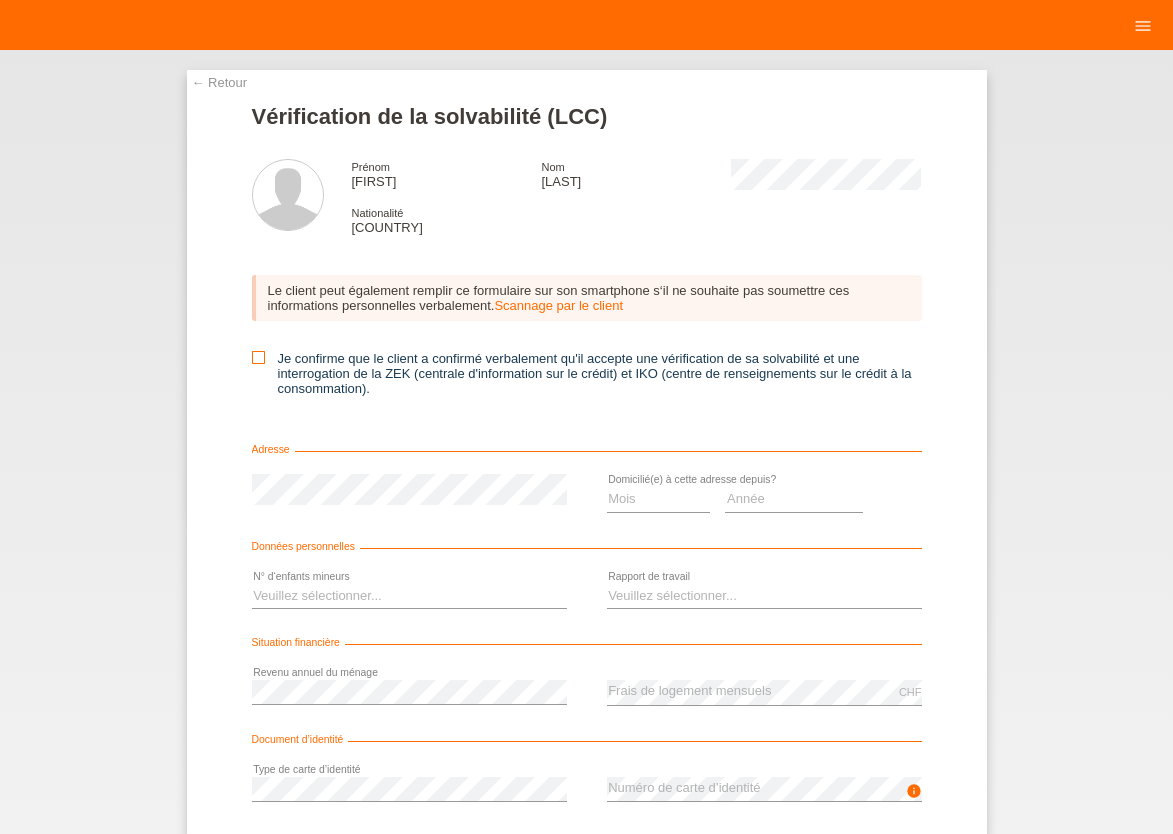 click at bounding box center (258, 357) 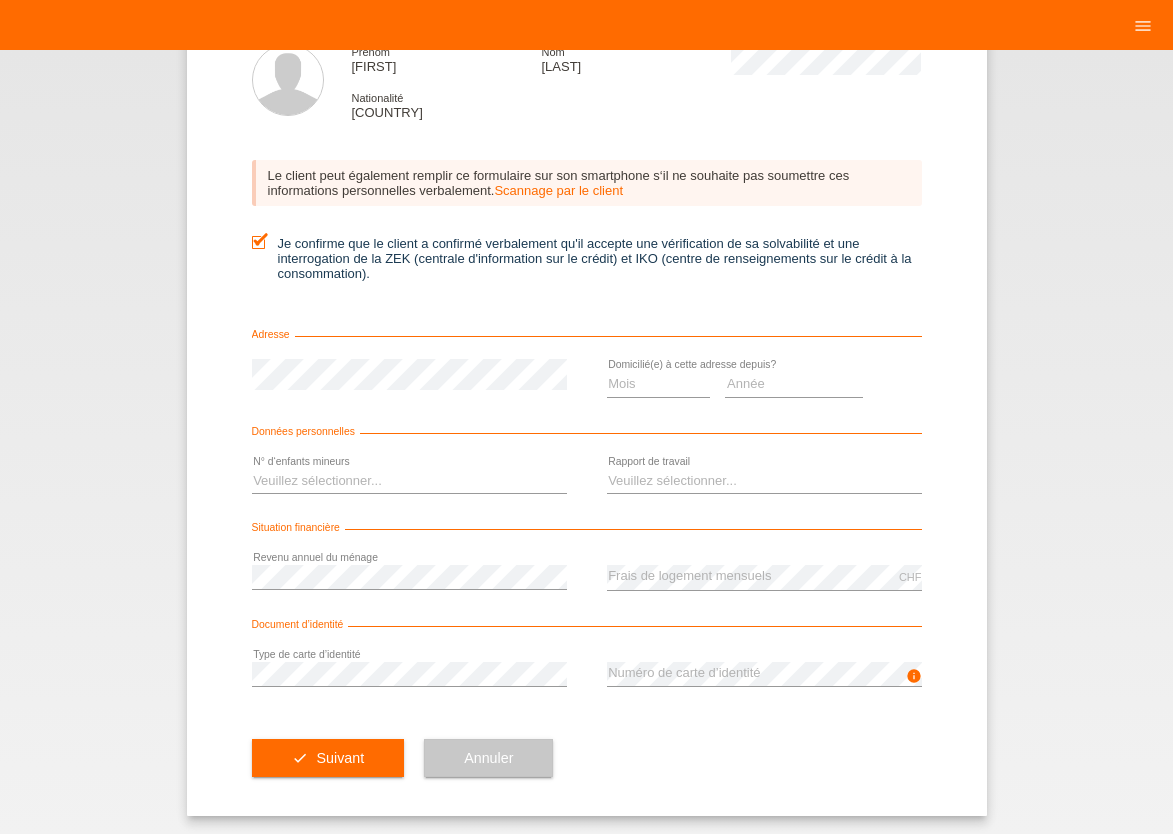 scroll, scrollTop: 123, scrollLeft: 0, axis: vertical 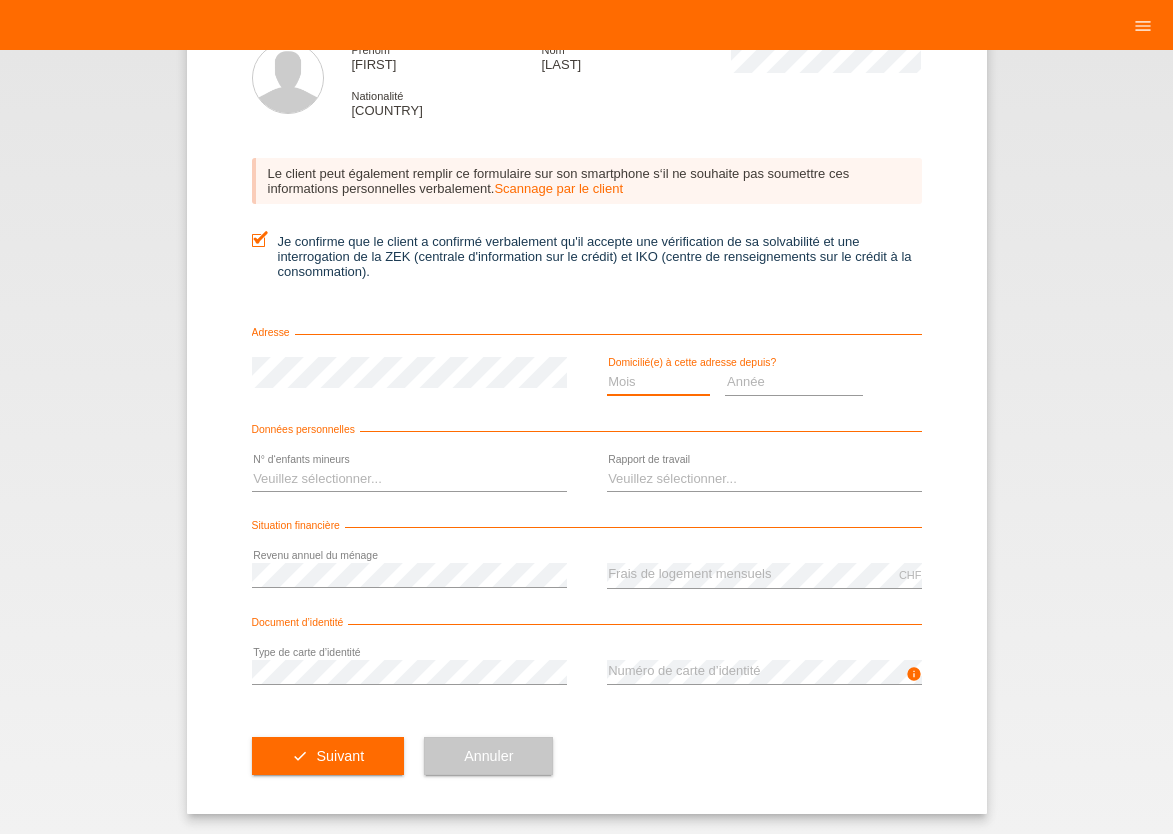 click on "Mois
01
02
03
04
05
06
07
08
09
10" at bounding box center [659, 382] 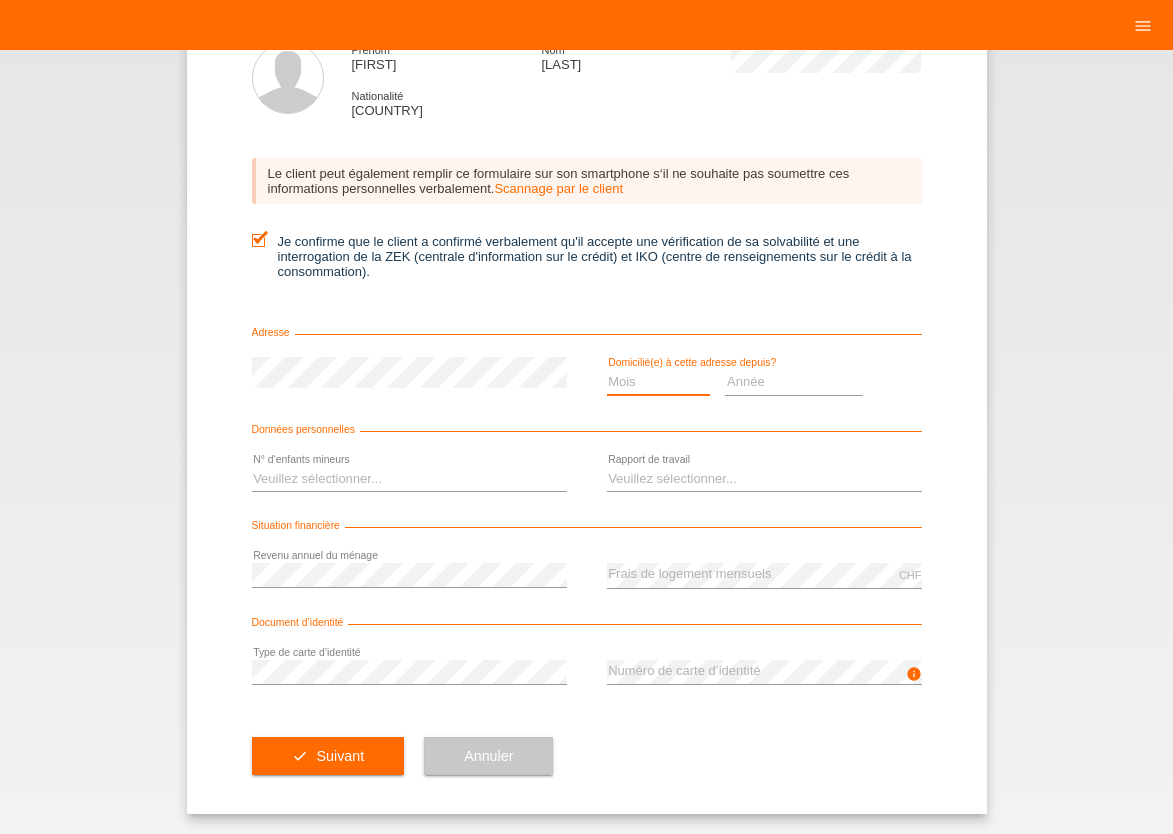 select on "12" 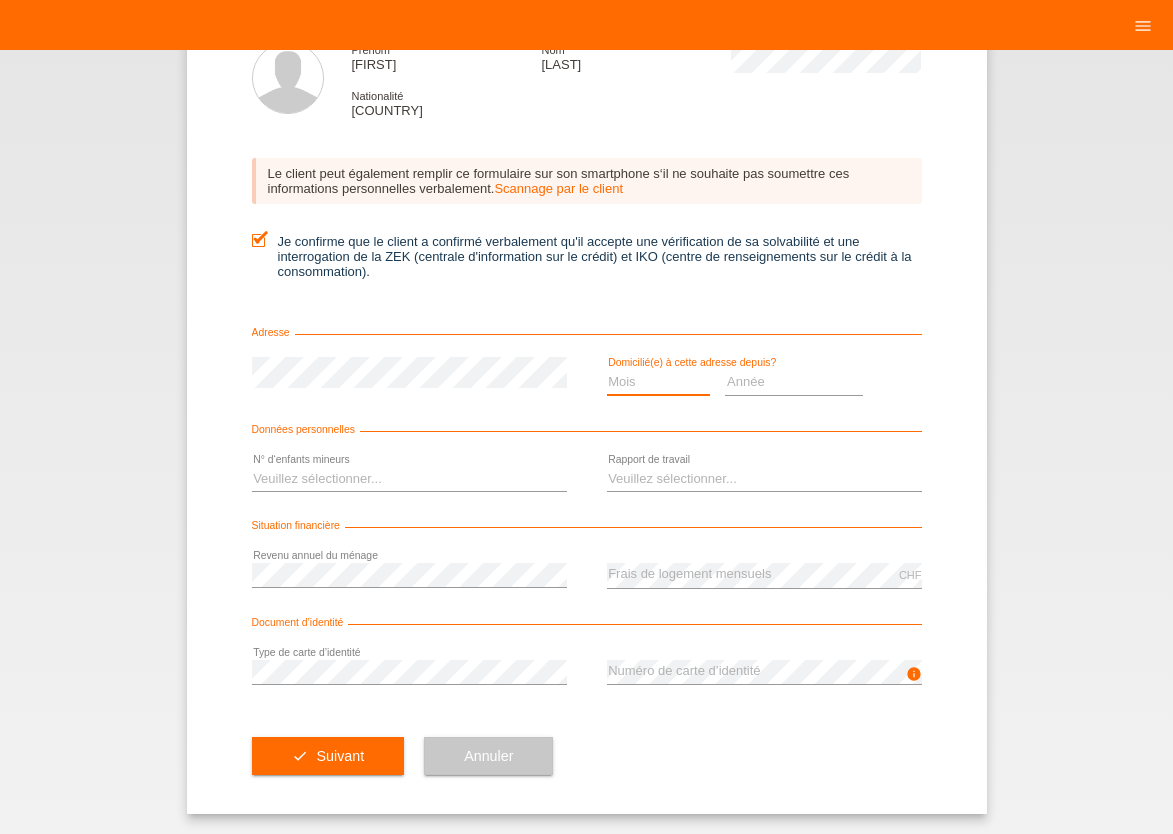 scroll, scrollTop: 0, scrollLeft: 0, axis: both 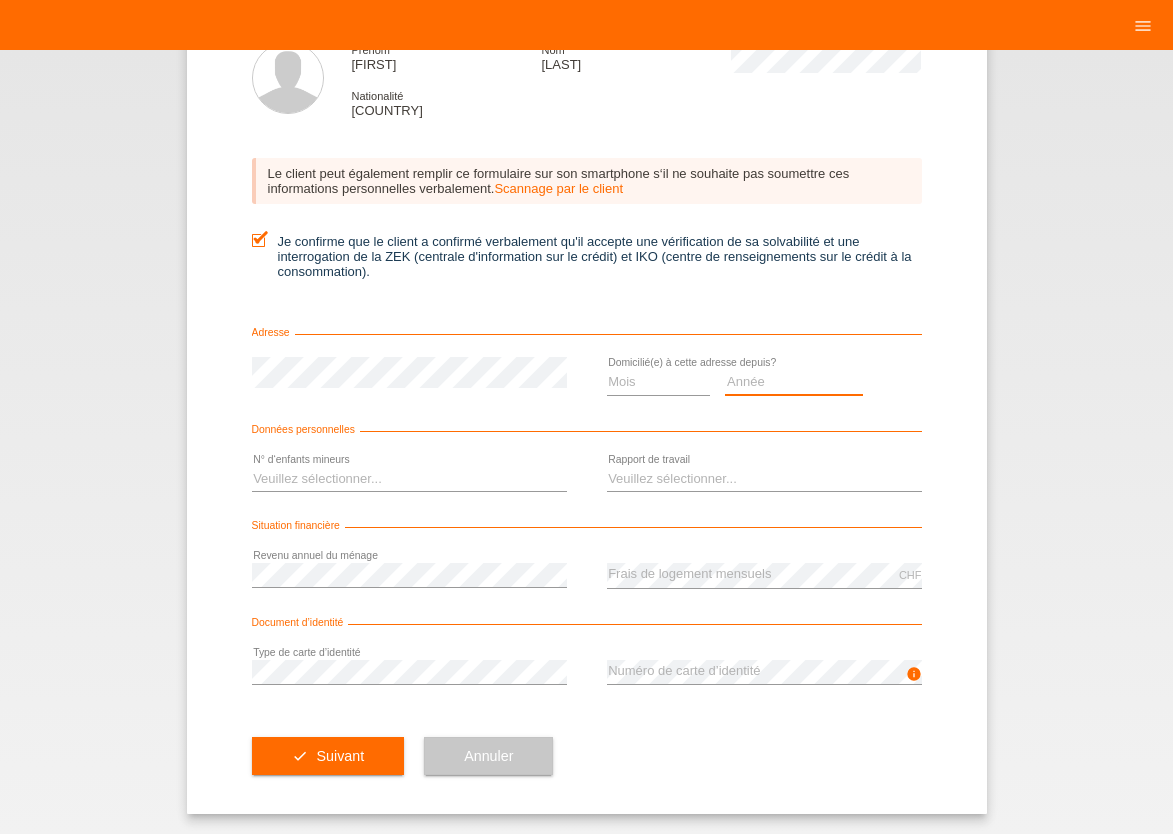 click on "Année
2025
2024
2023
2022
2021
2020
2019
2018
2017
2016 2015 2014 2013 2012 2011 2010 2009 2008 2007 2006 2005 2004 2003" at bounding box center [794, 382] 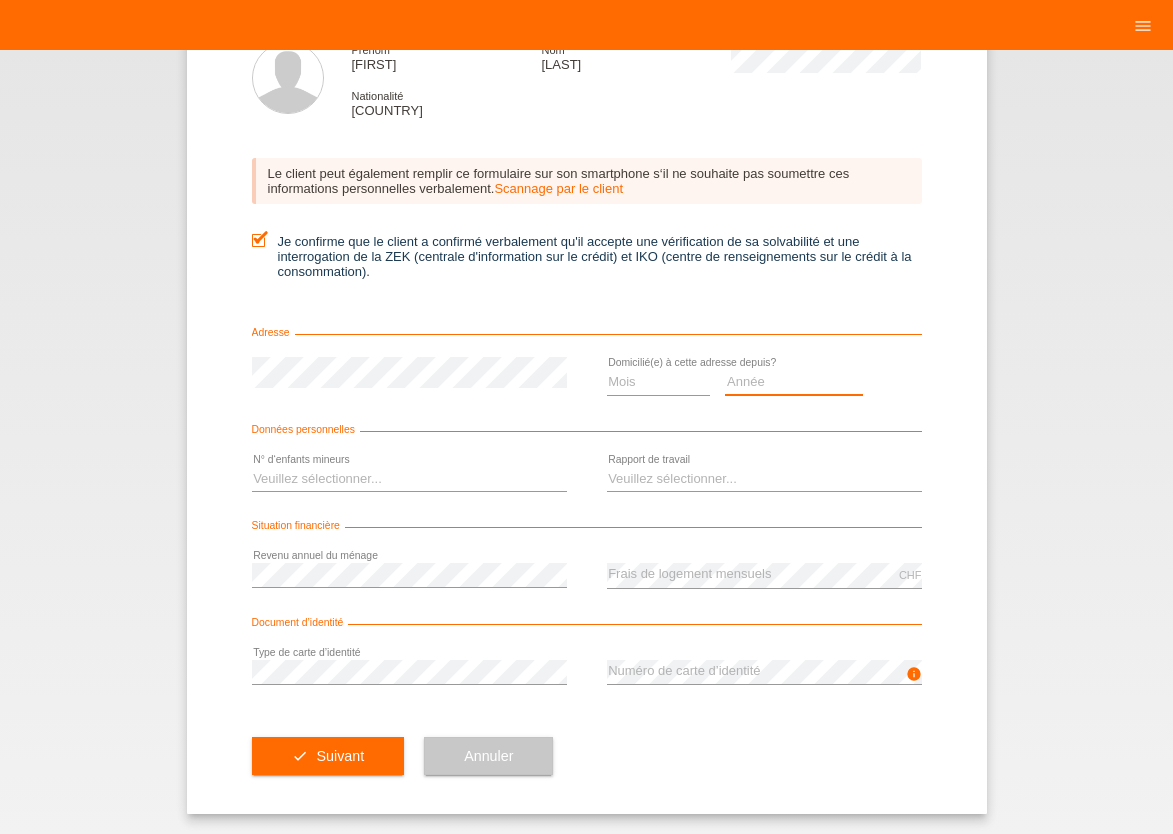 select on "2000" 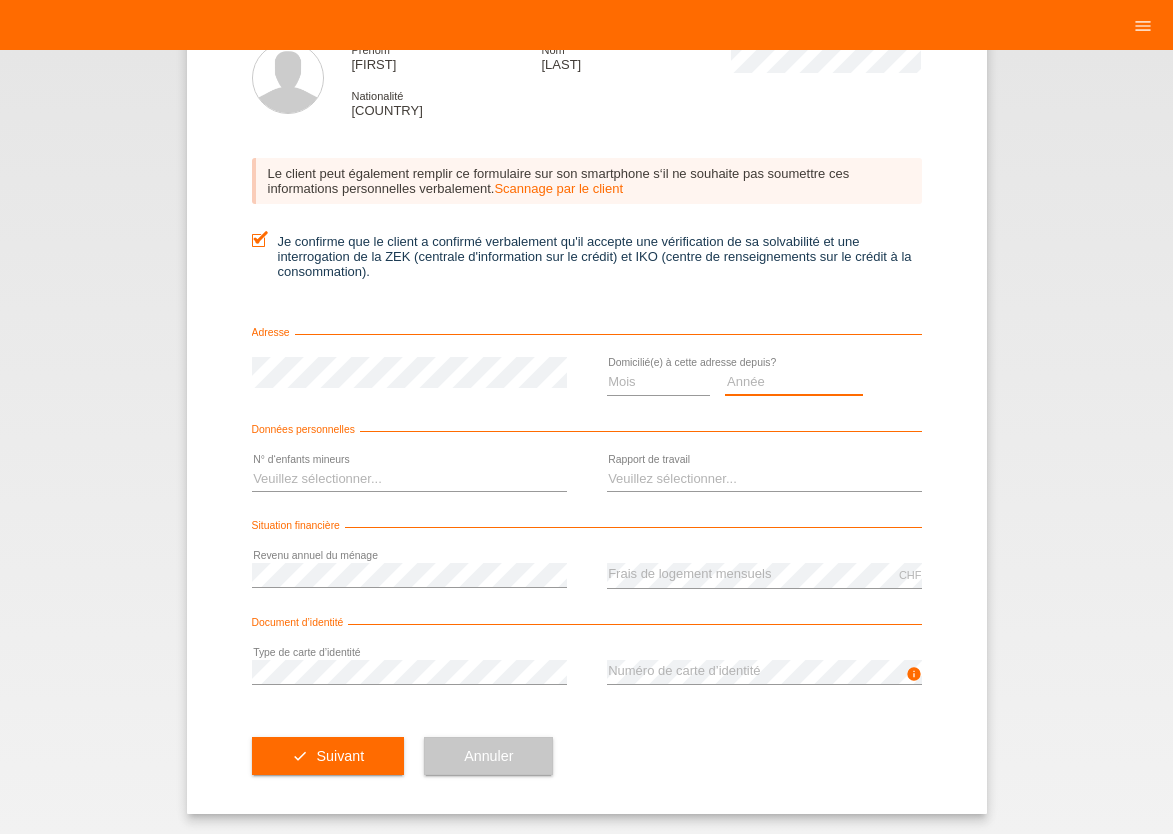 scroll, scrollTop: 0, scrollLeft: 0, axis: both 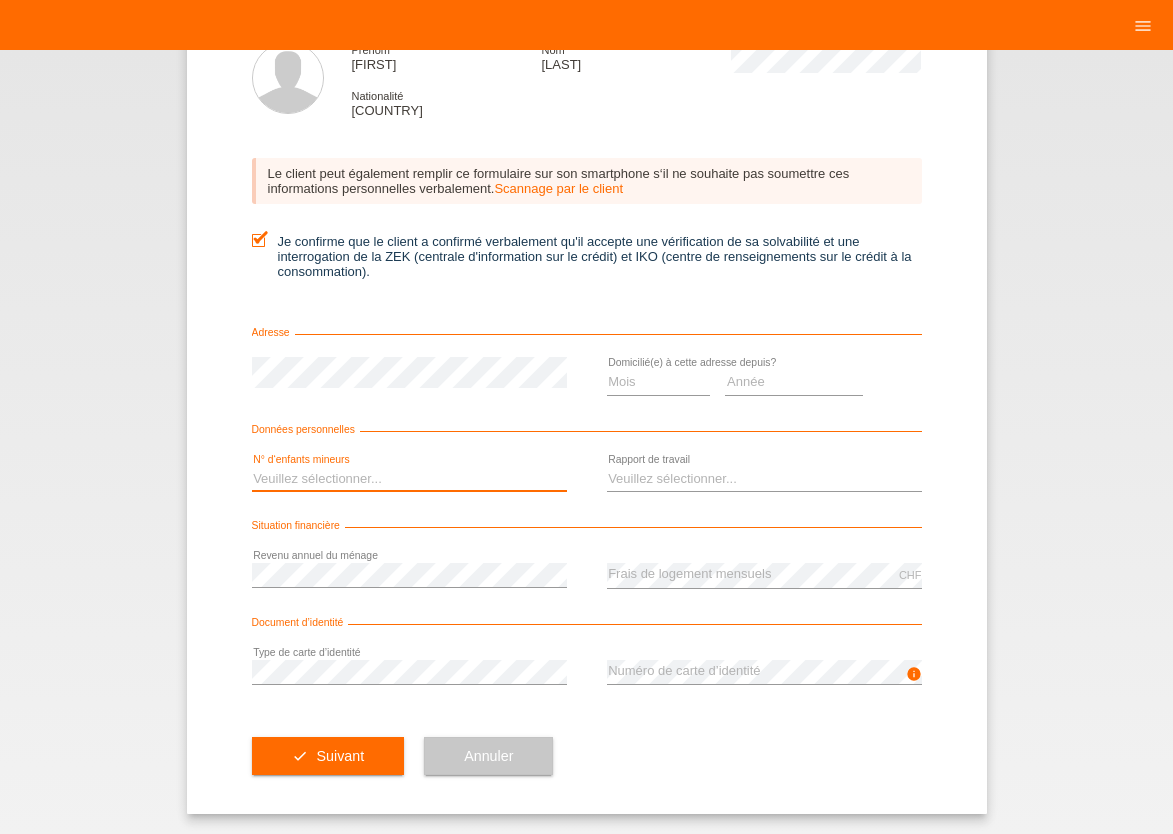 click on "Veuillez sélectionner...
0
1
2
3
4
5
6
7
8
9" at bounding box center (409, 479) 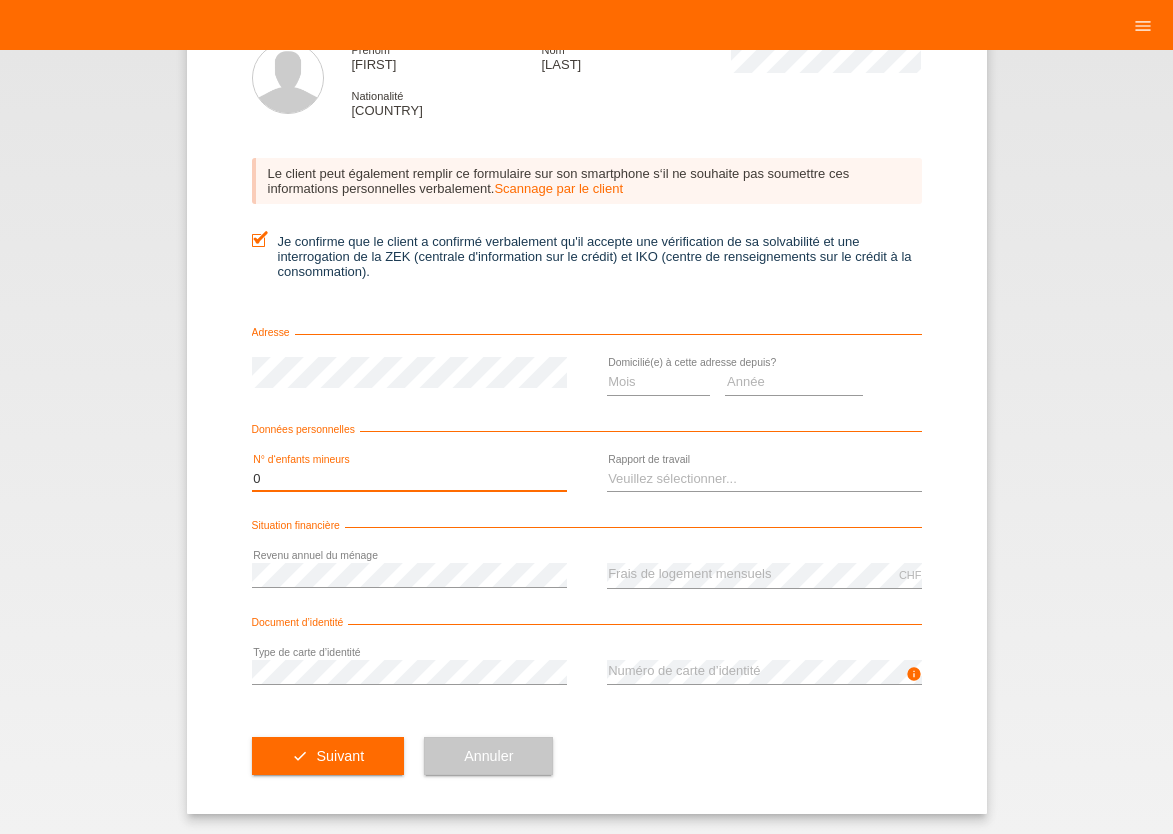 click on "0" at bounding box center [0, 0] 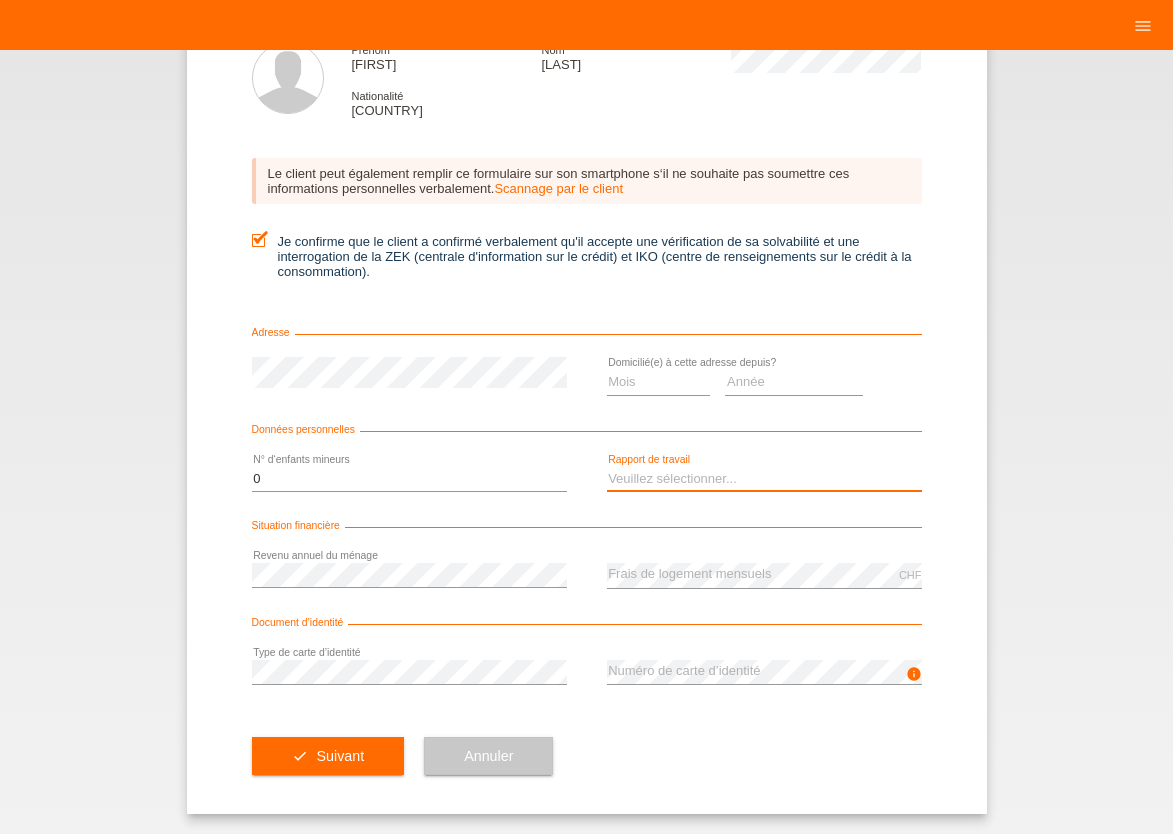 click on "Veuillez sélectionner...
A durée indéterminée
A durée déterminée
Apprenti/étudiant
Retraité(e)
Sans activité lucrative
Femme/homme au foyer
Indépendant(e)" at bounding box center [764, 479] 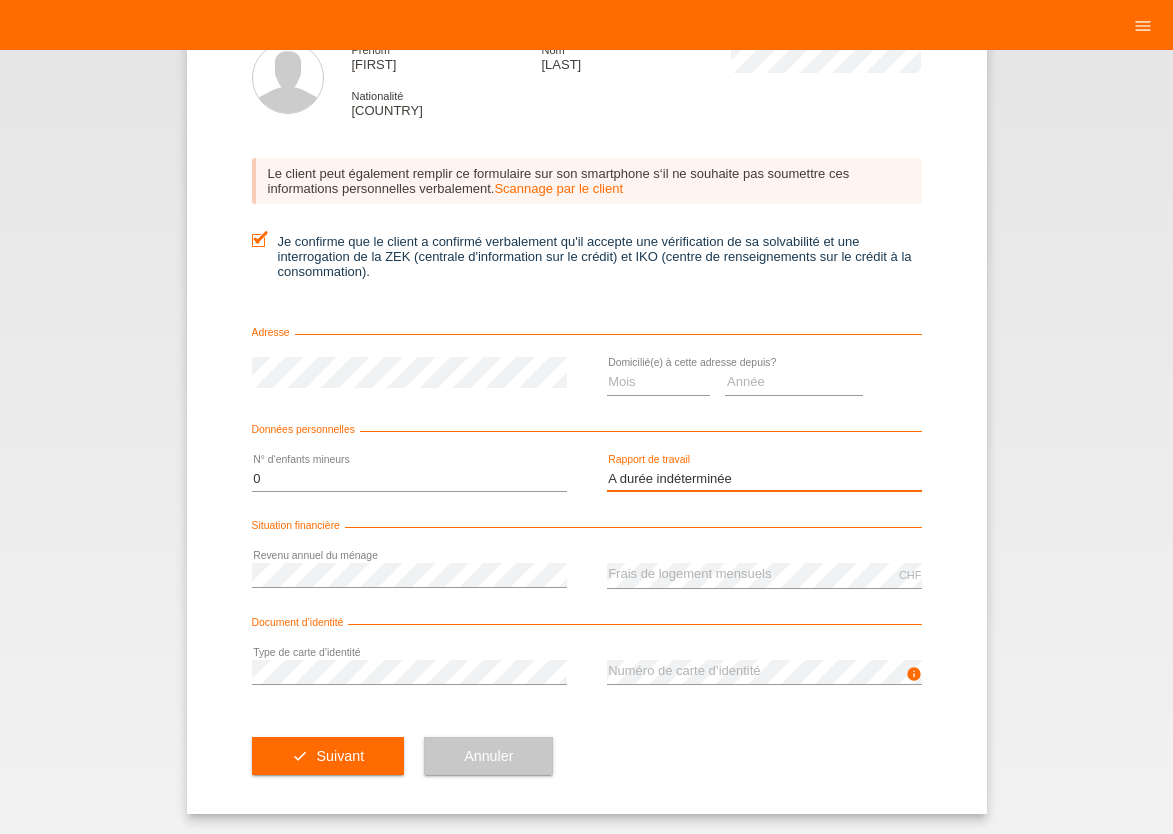click on "A durée indéterminée" at bounding box center [0, 0] 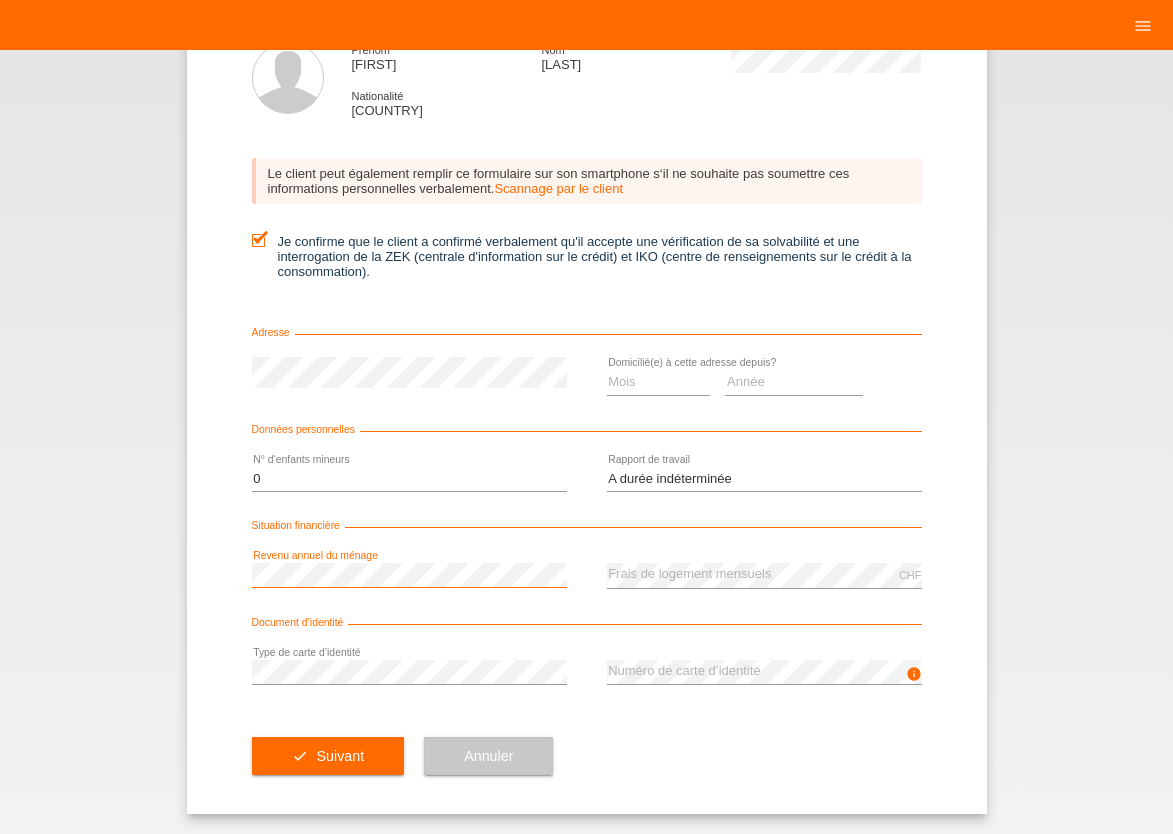 scroll, scrollTop: 0, scrollLeft: 0, axis: both 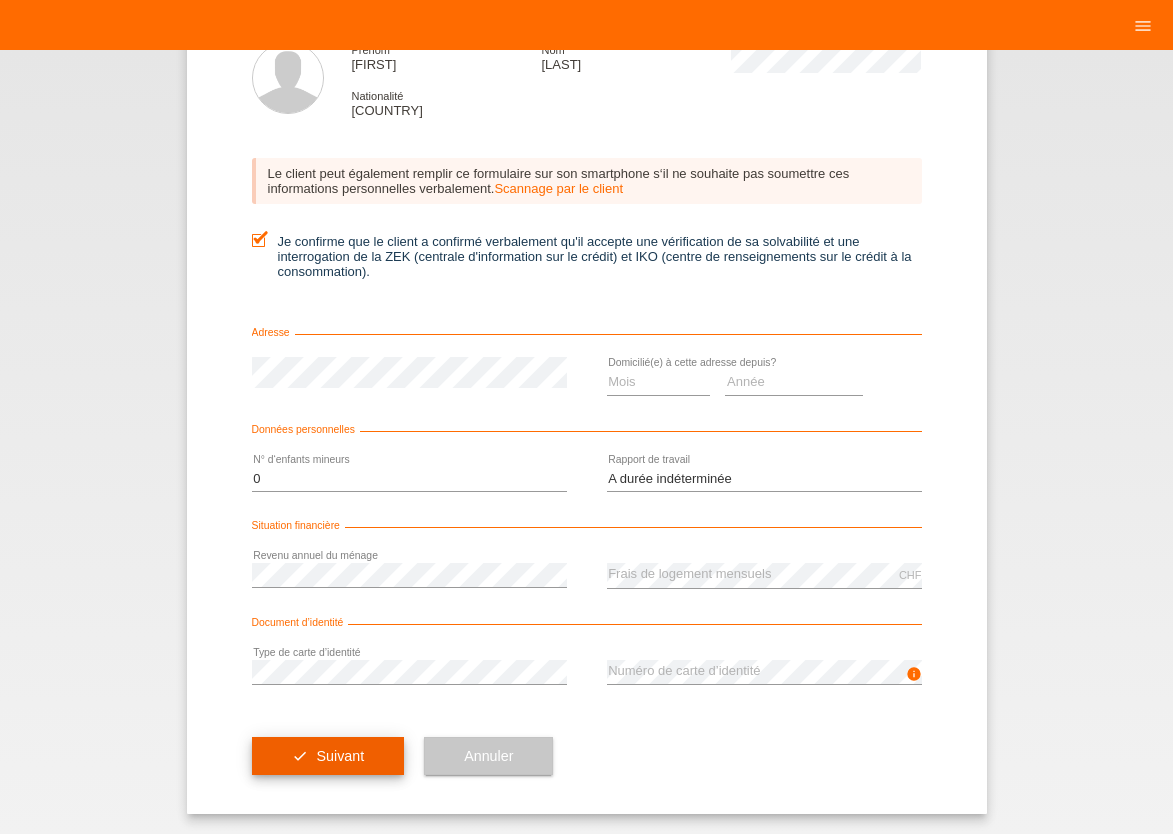 click on "Suivant" at bounding box center (340, 756) 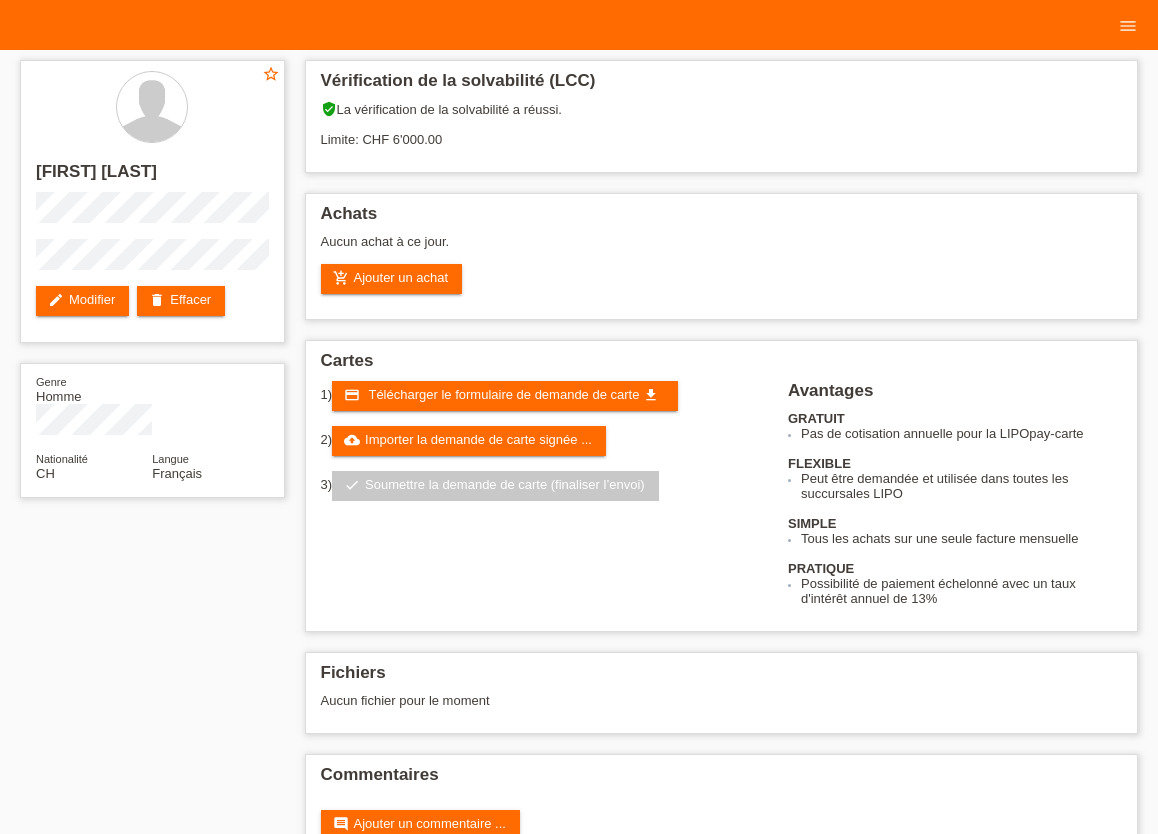 scroll, scrollTop: 0, scrollLeft: 0, axis: both 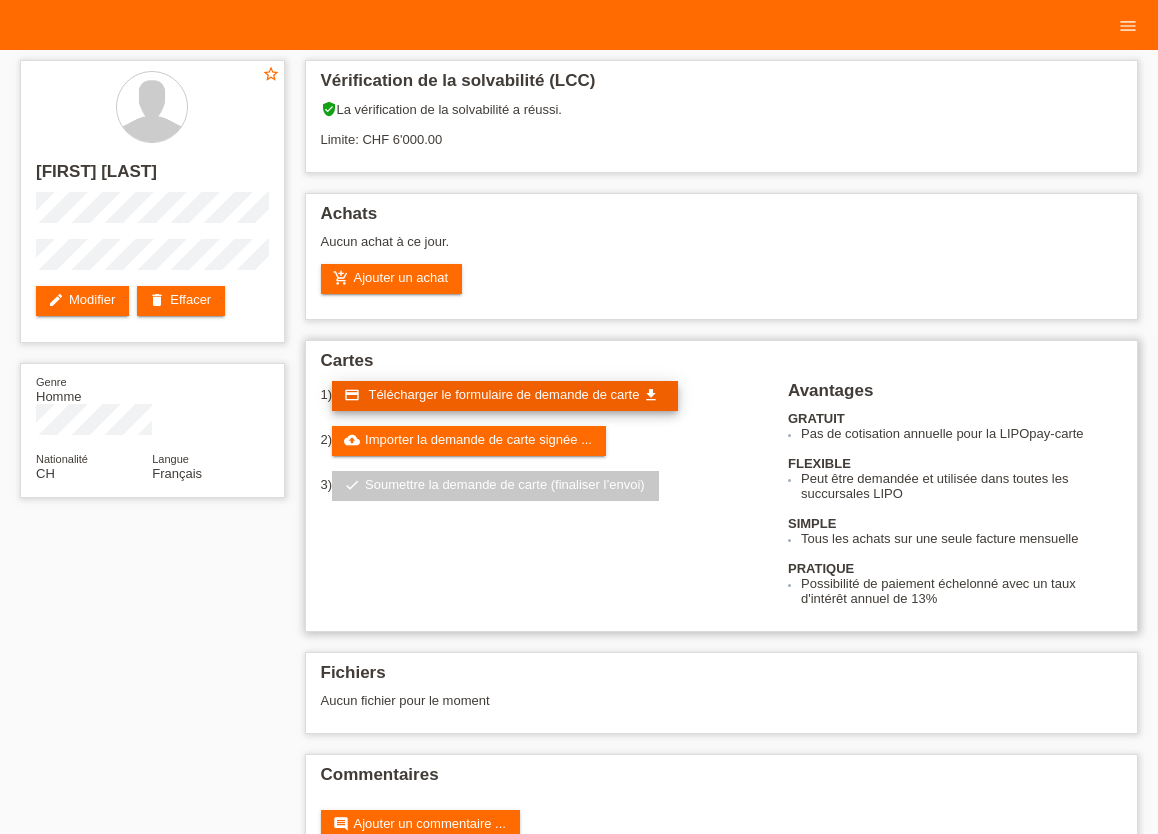 click on "Télécharger le formulaire de demande de carte" at bounding box center [503, 394] 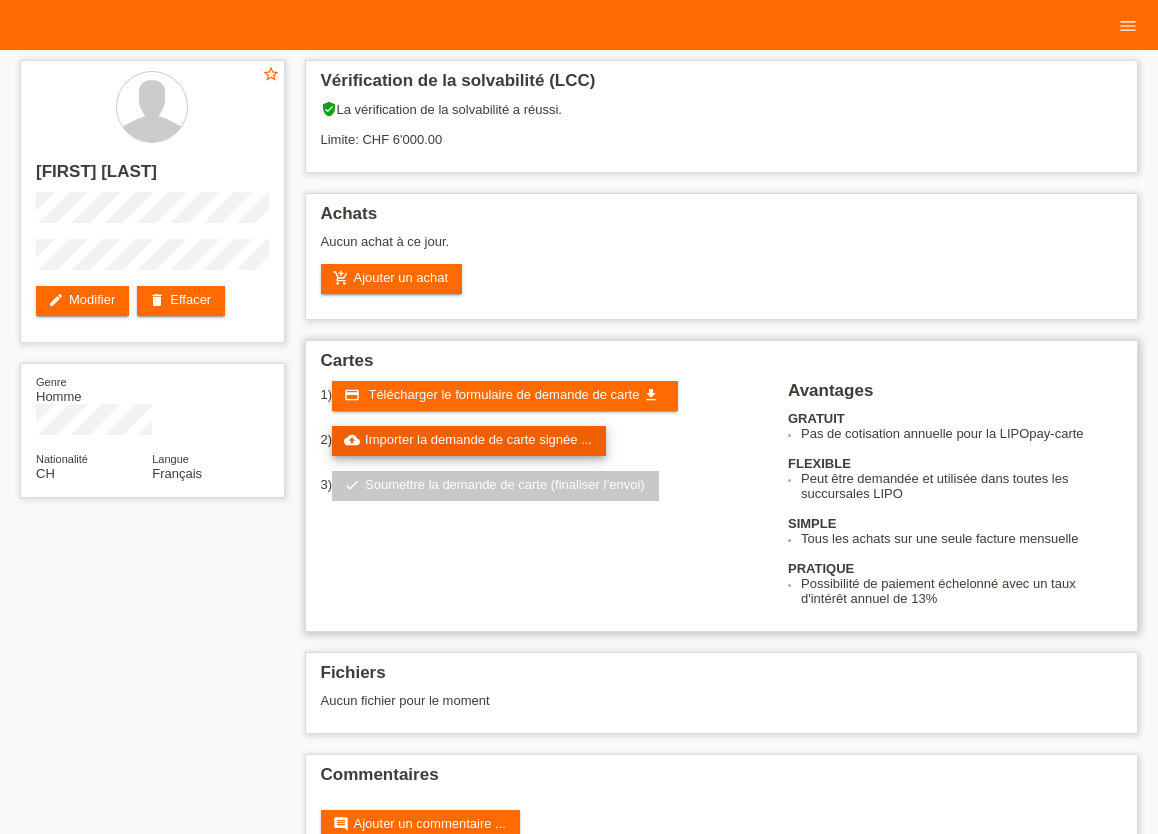click on "cloud_upload  Importer la demande de carte signée ..." at bounding box center [469, 441] 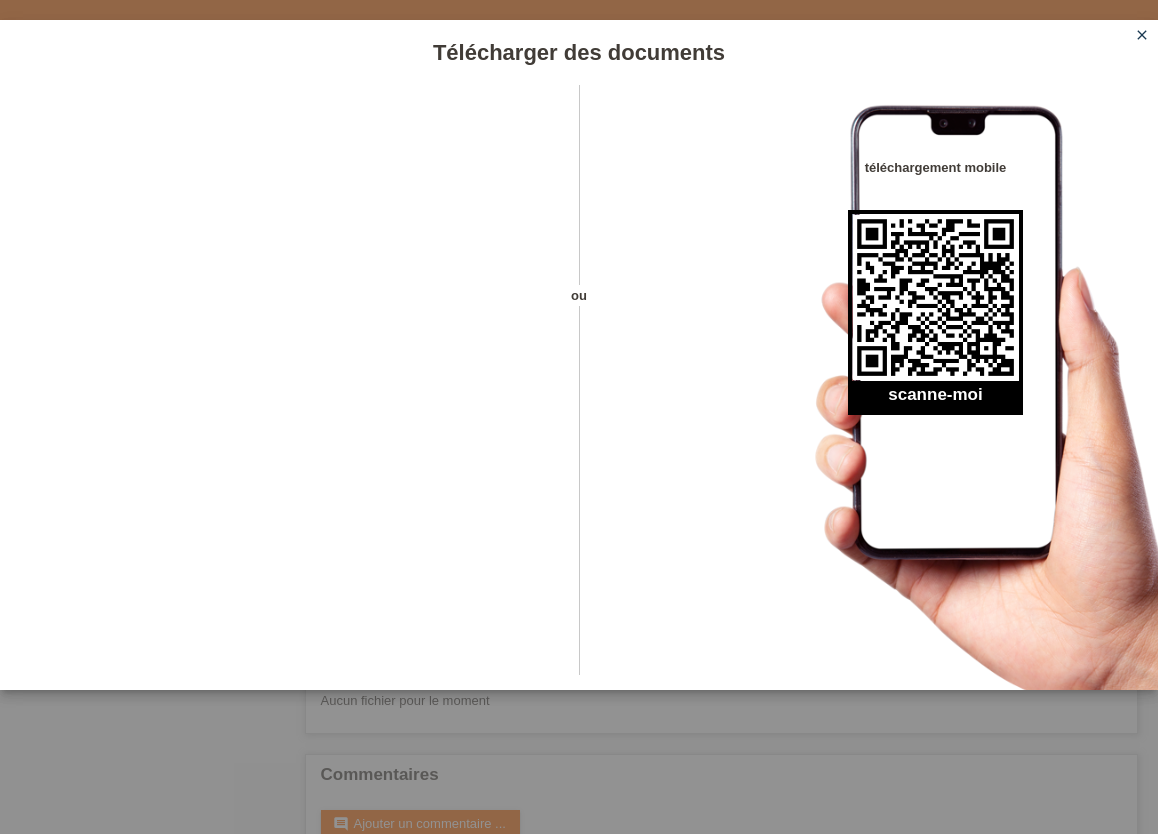 click on "close" at bounding box center (1142, 35) 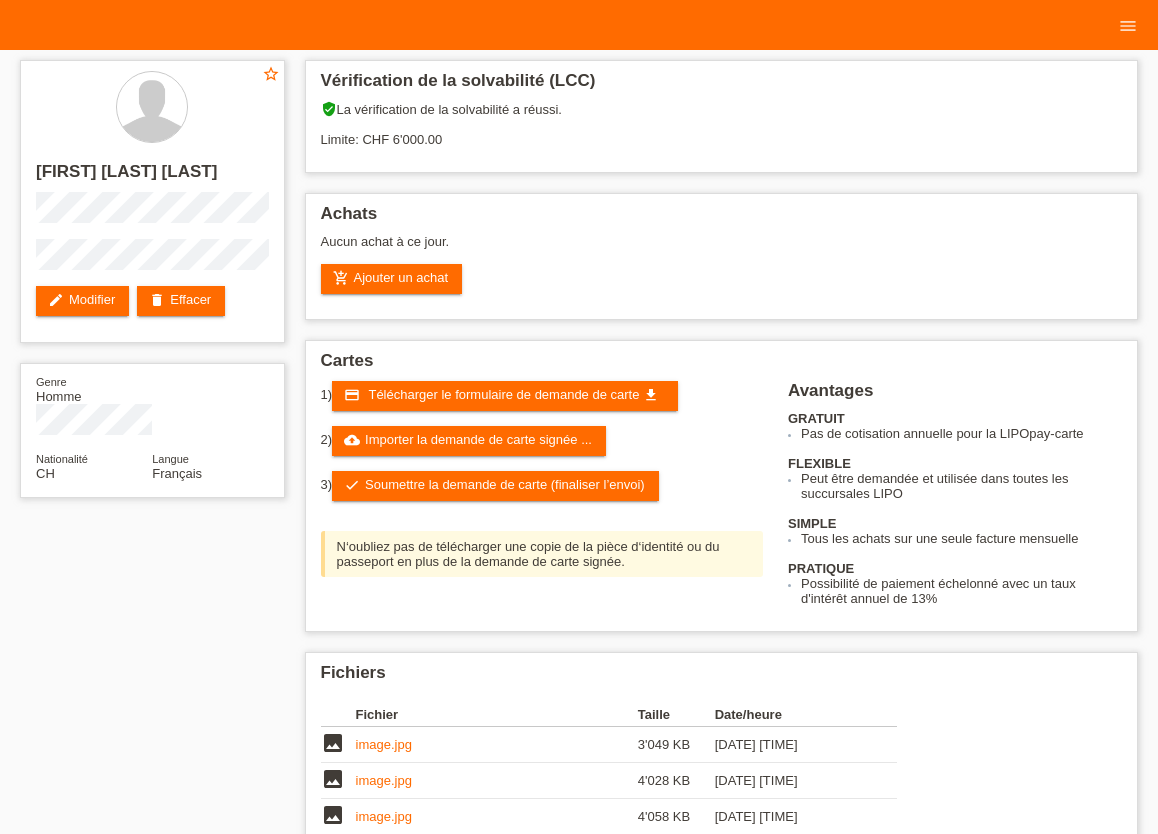 scroll, scrollTop: 0, scrollLeft: 0, axis: both 